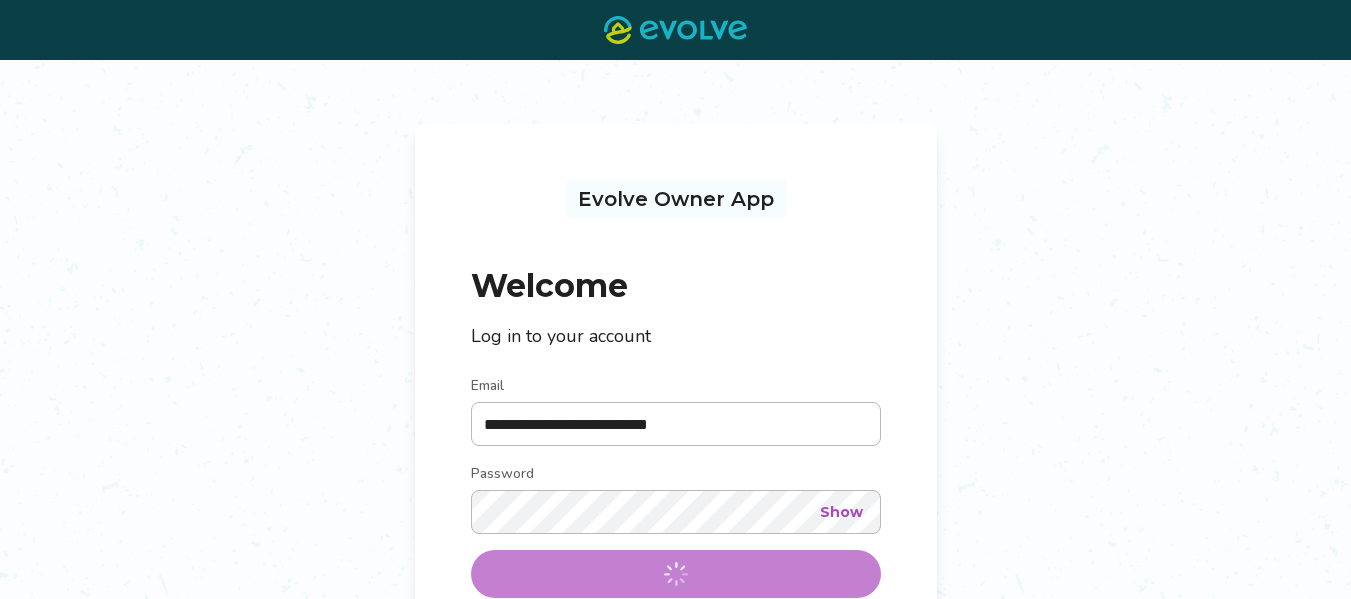 scroll, scrollTop: 0, scrollLeft: 0, axis: both 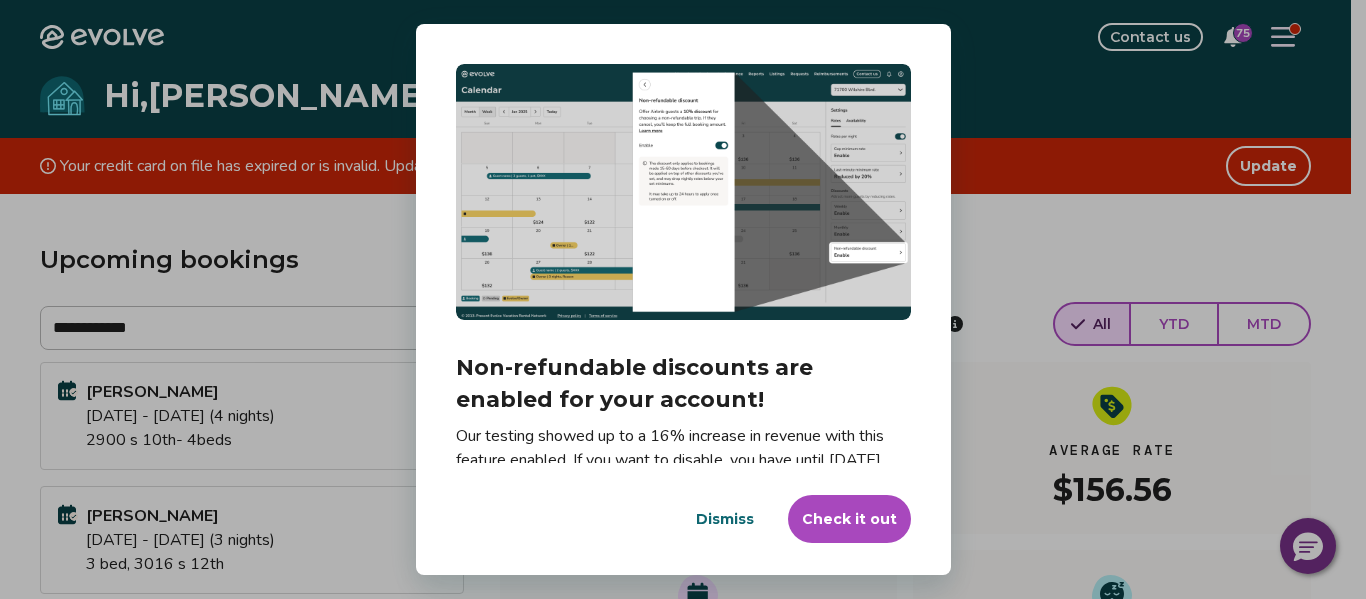 click on "Dismiss" at bounding box center [725, 519] 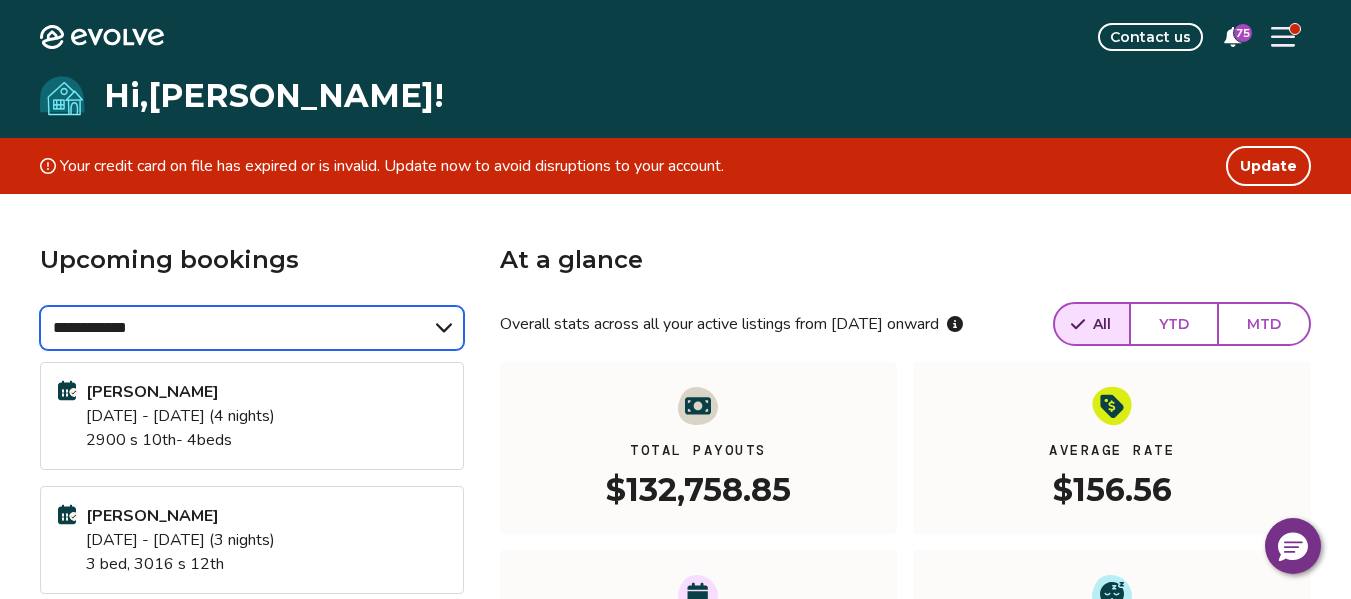 click on "**********" at bounding box center (252, 328) 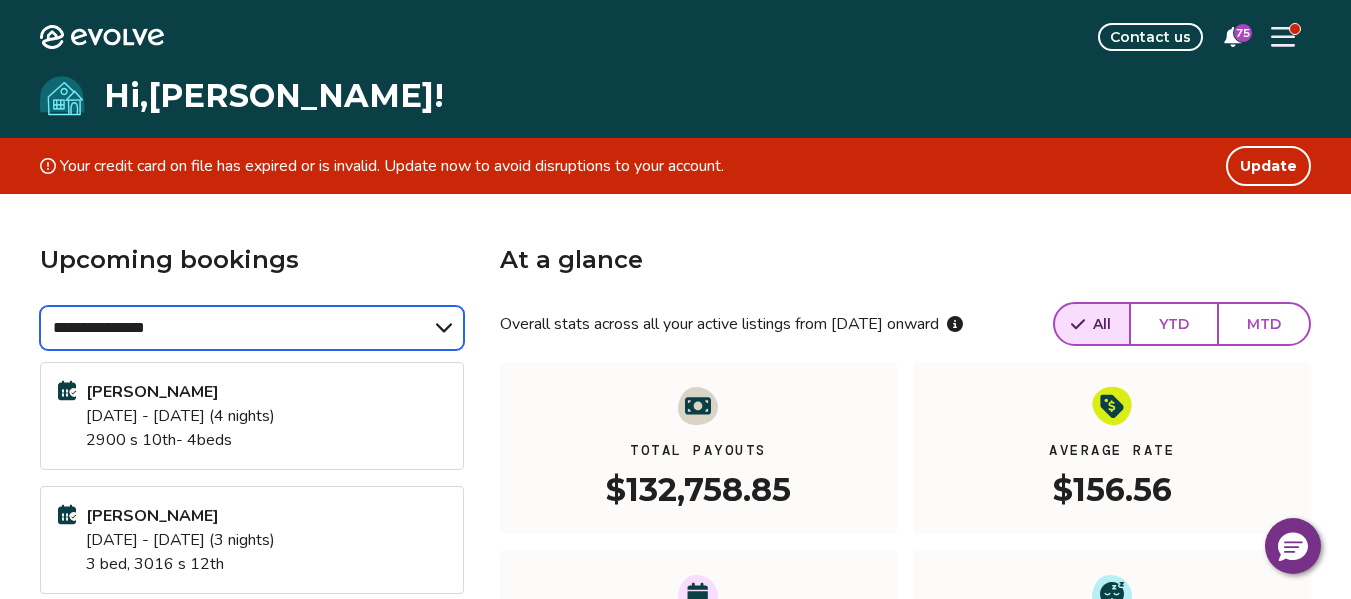 click on "**********" at bounding box center [252, 328] 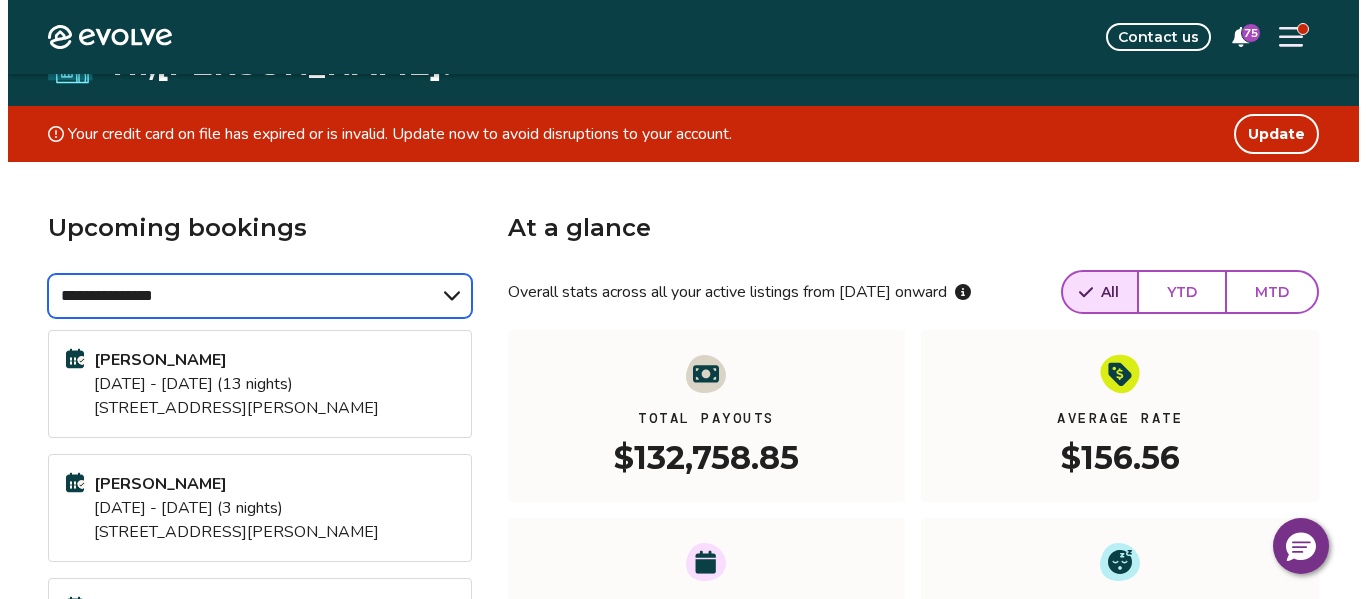 scroll, scrollTop: 29, scrollLeft: 0, axis: vertical 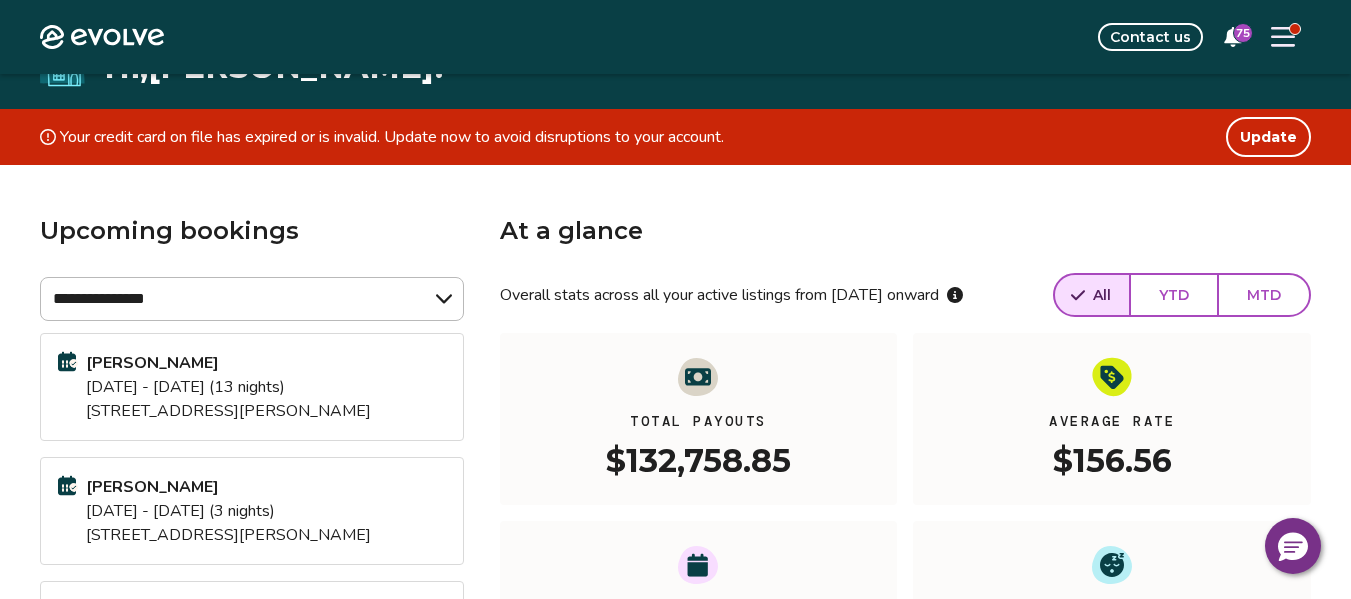 click at bounding box center (1283, 37) 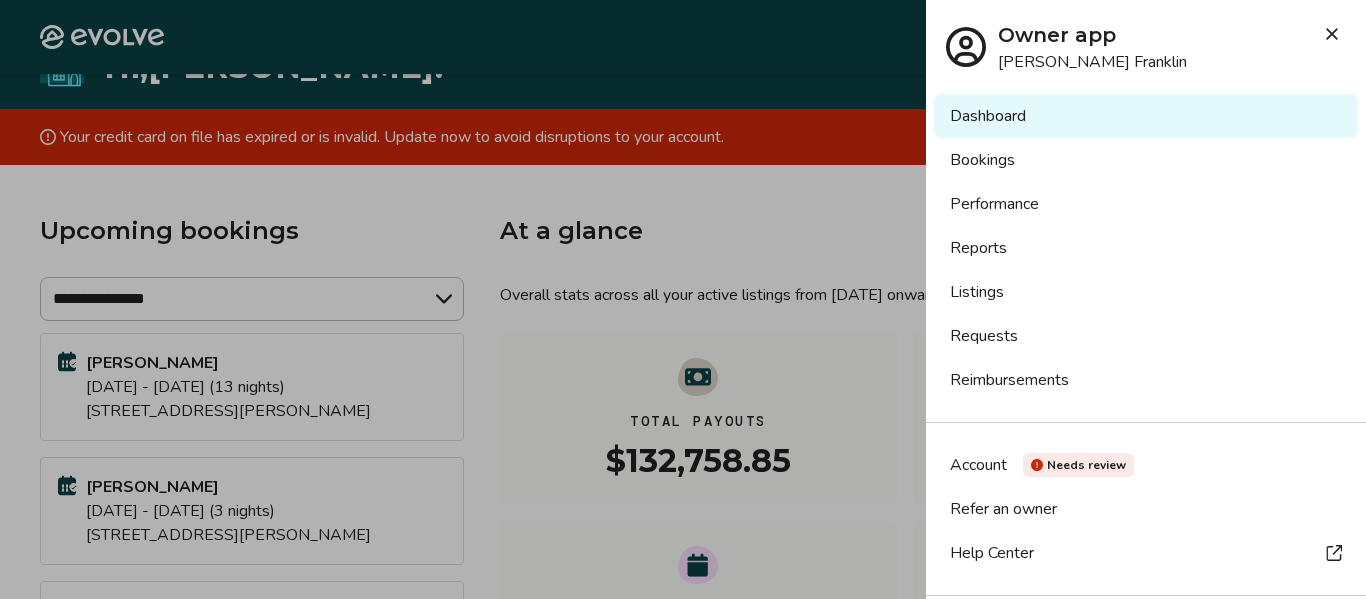 click on "Listings" at bounding box center (1146, 292) 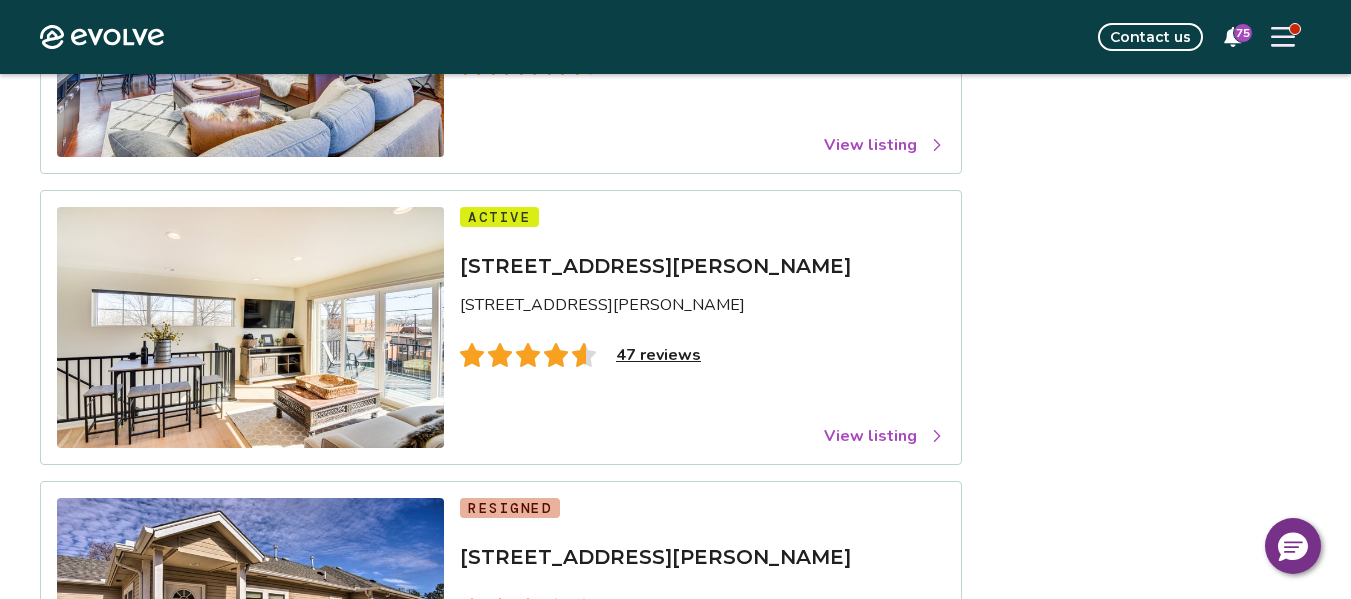 scroll, scrollTop: 1230, scrollLeft: 0, axis: vertical 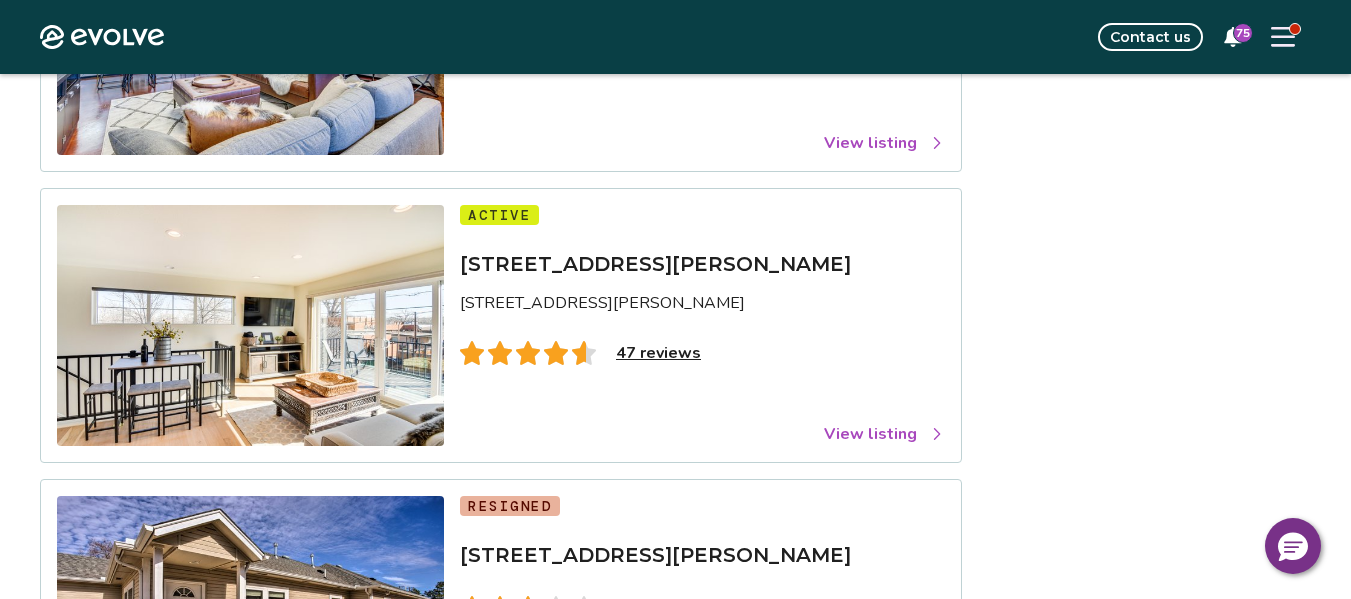 click at bounding box center (250, 326) 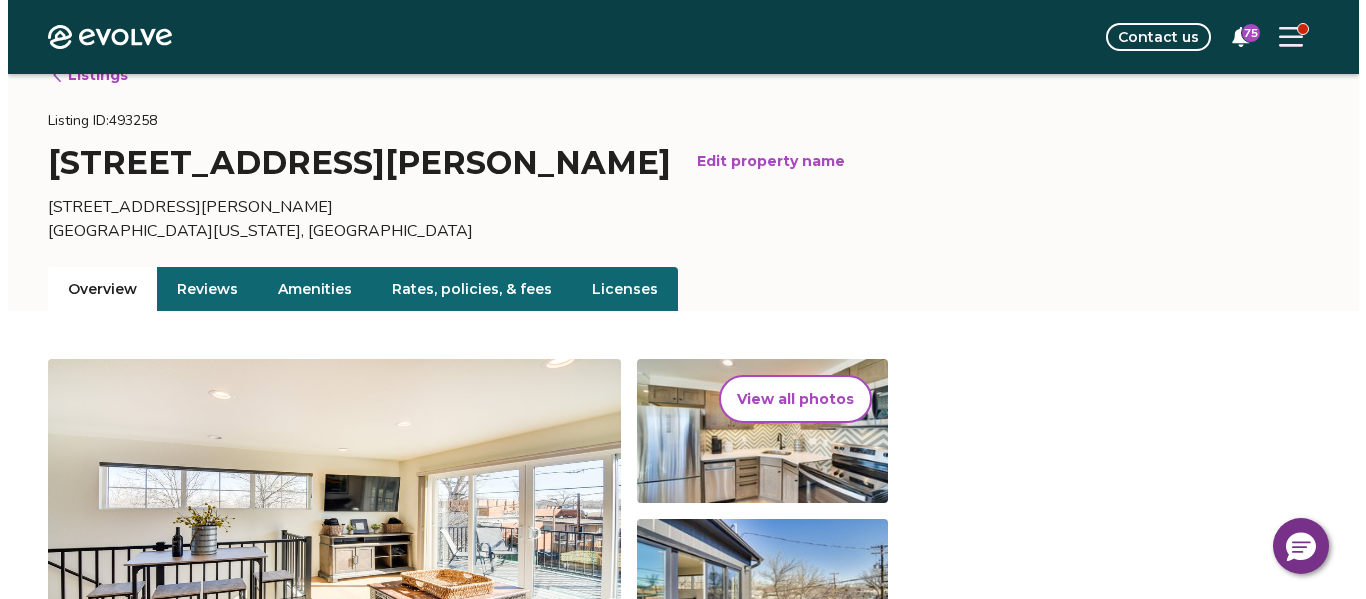 scroll, scrollTop: 0, scrollLeft: 0, axis: both 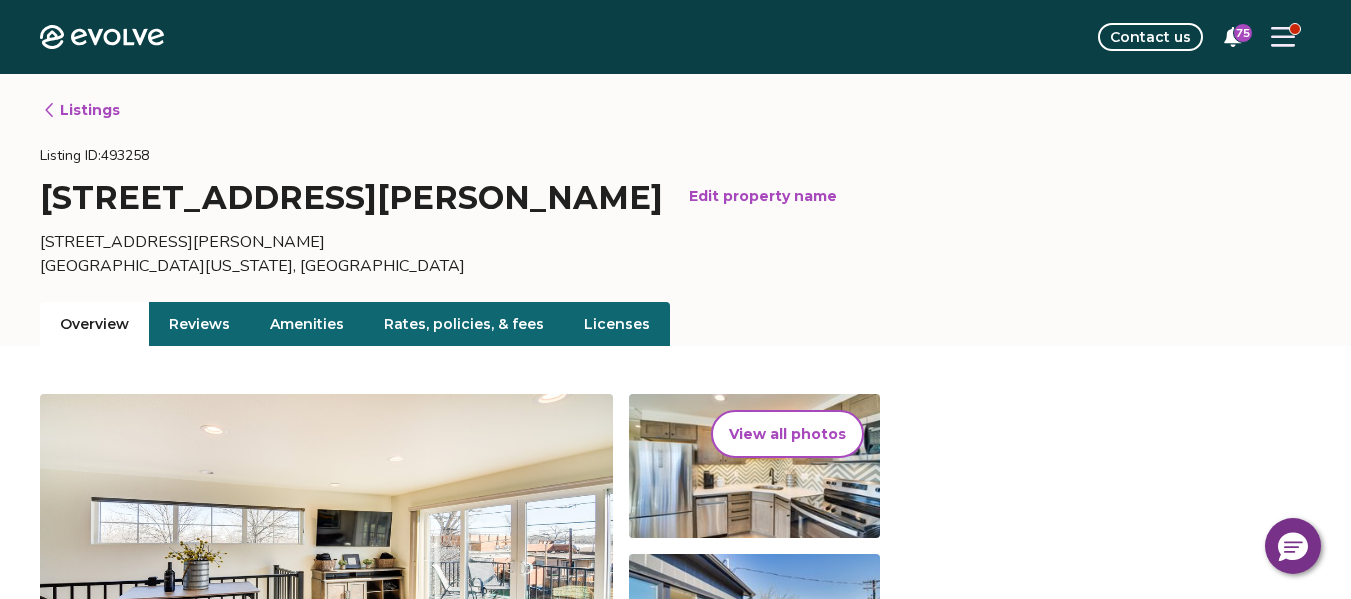 click 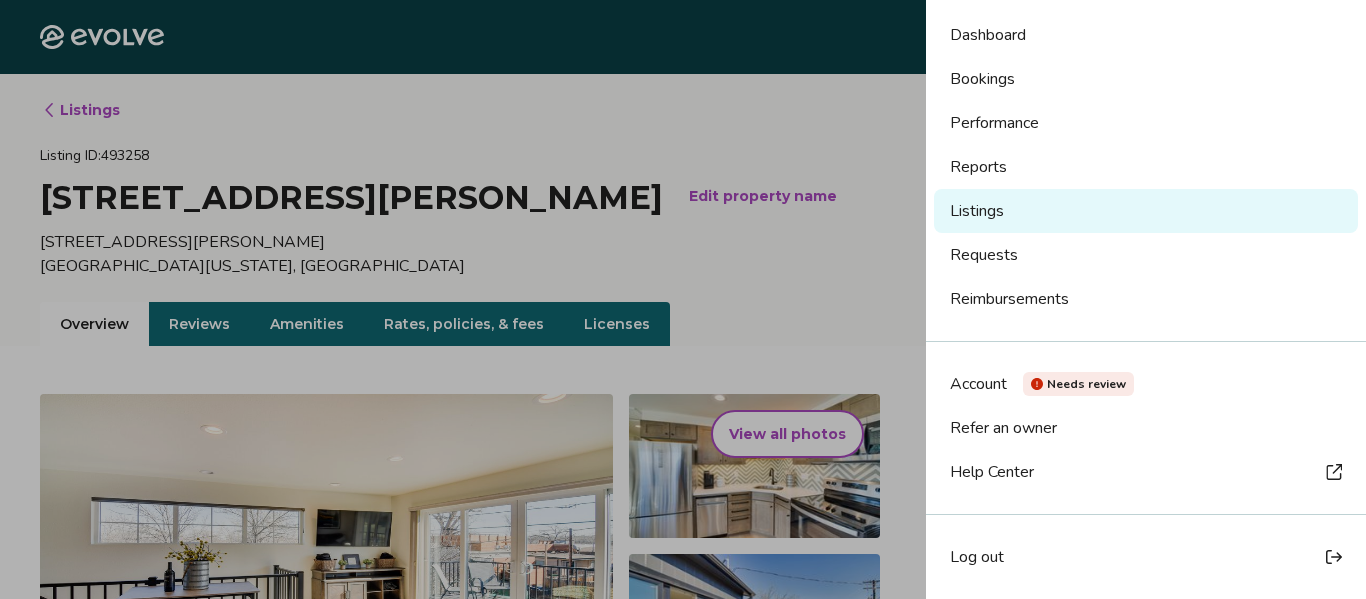 scroll, scrollTop: 0, scrollLeft: 0, axis: both 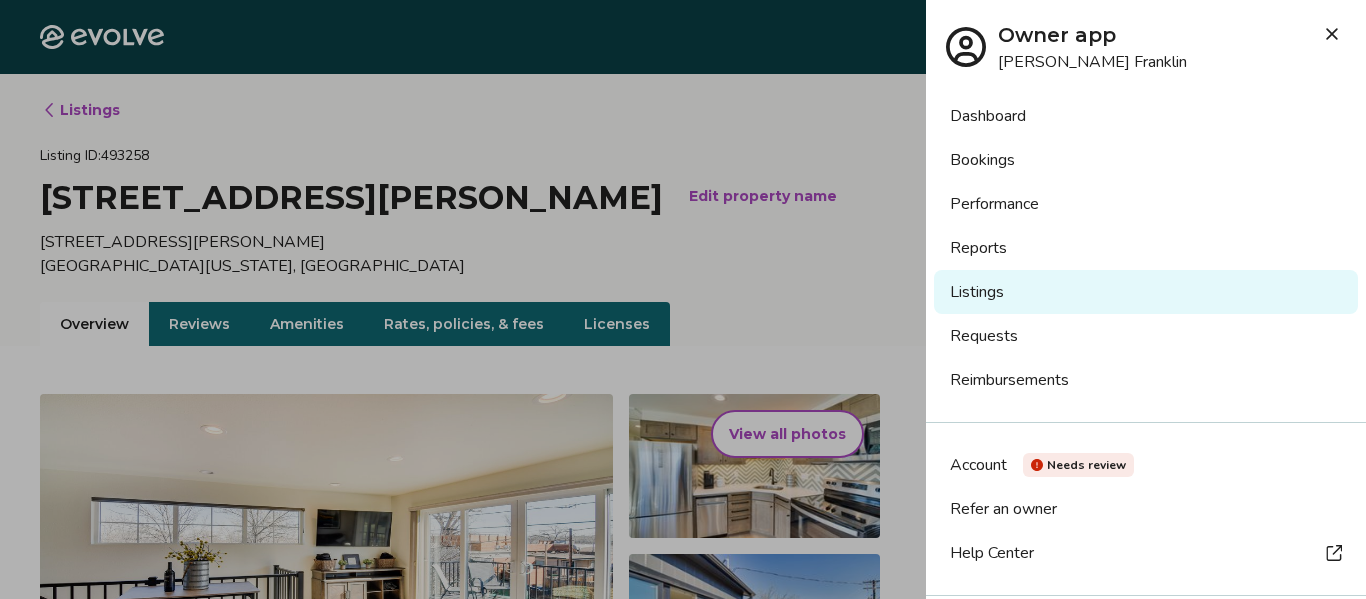 click on "Dashboard" at bounding box center [1146, 116] 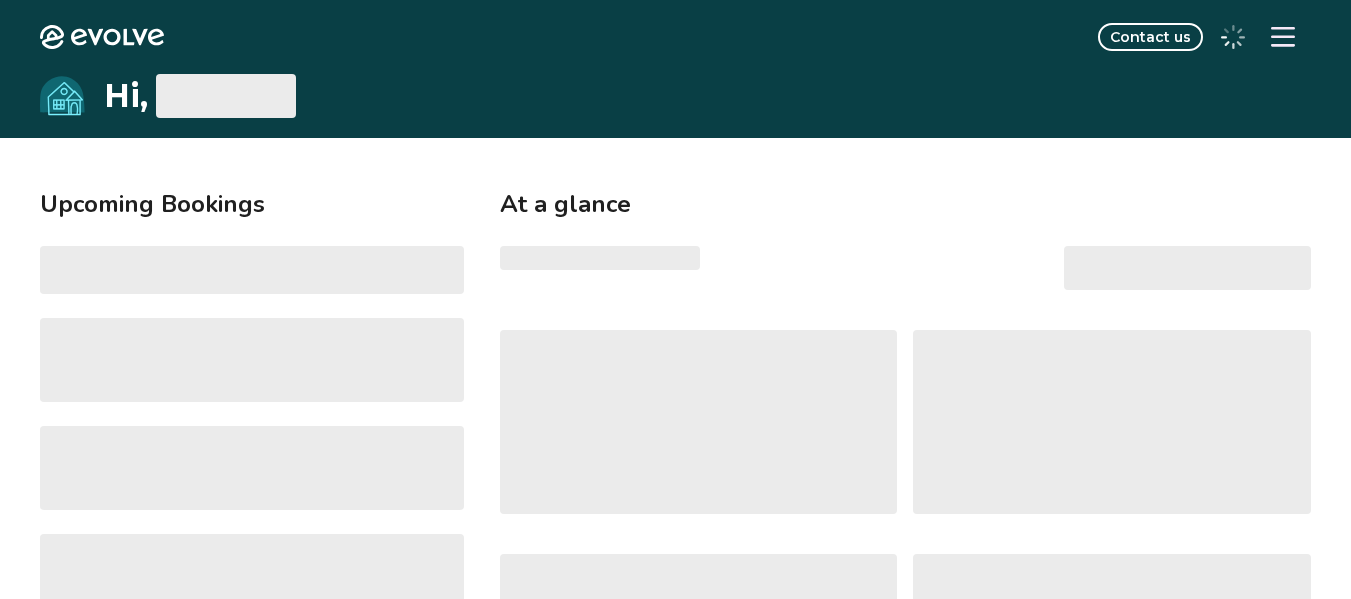 scroll, scrollTop: 0, scrollLeft: 0, axis: both 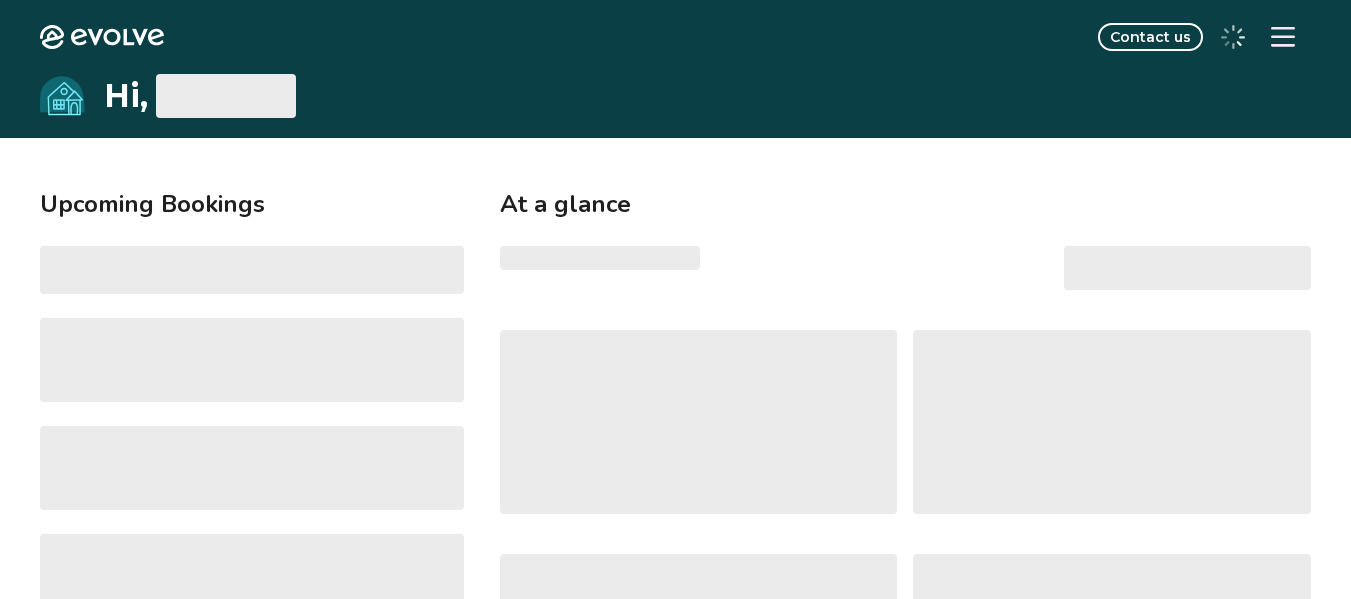 select on "******" 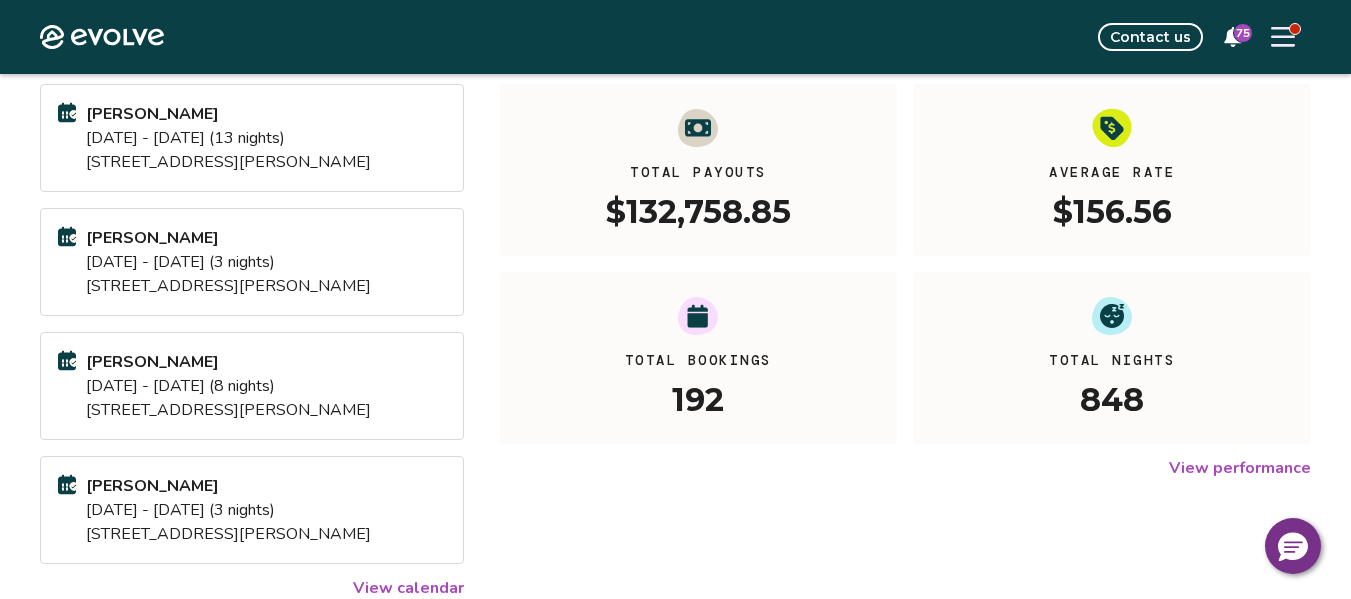 scroll, scrollTop: 288, scrollLeft: 0, axis: vertical 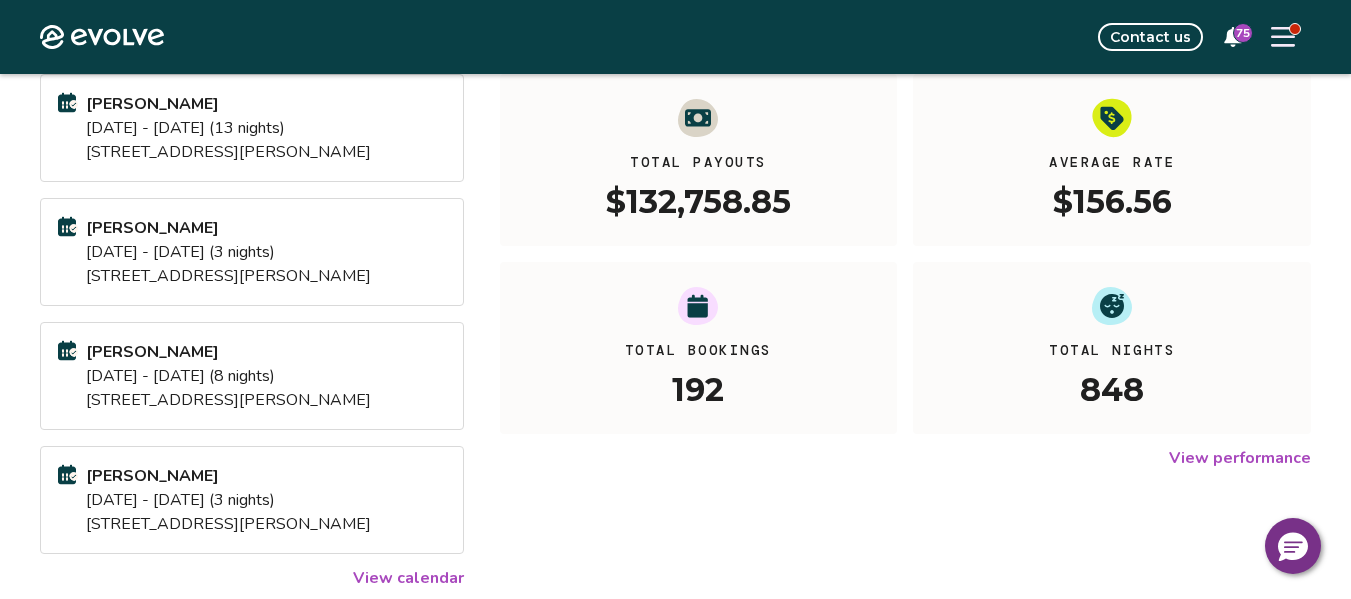 click on "Total Bookings 192" at bounding box center [699, 348] 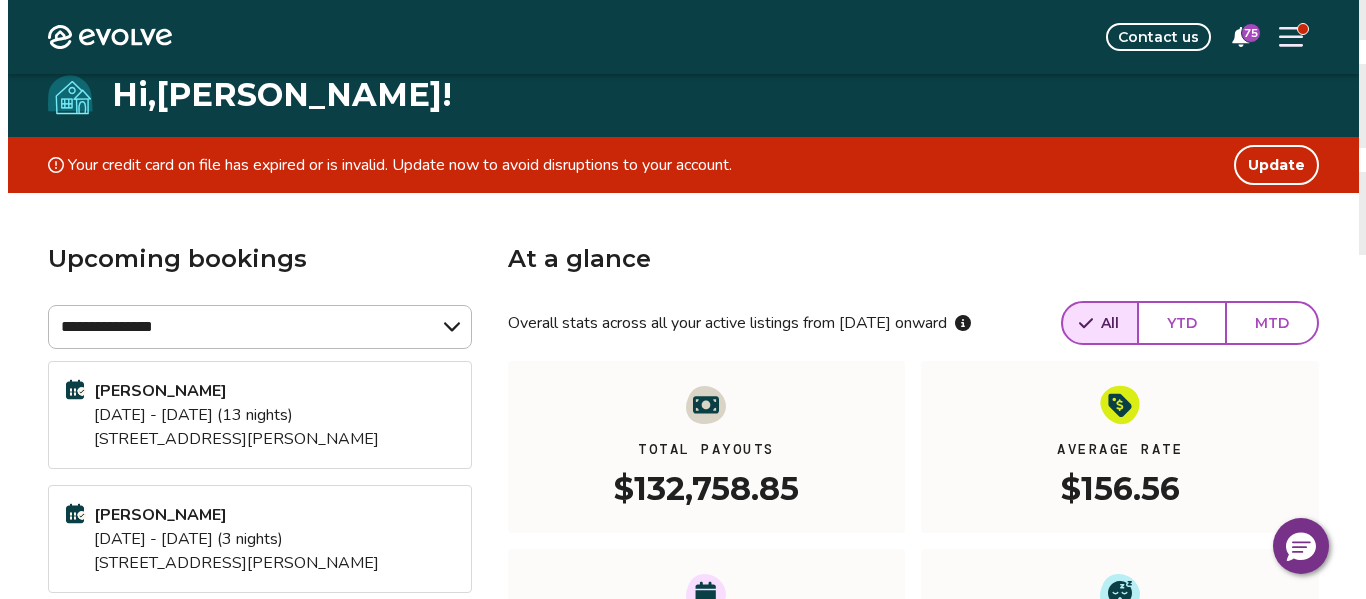 scroll, scrollTop: 0, scrollLeft: 0, axis: both 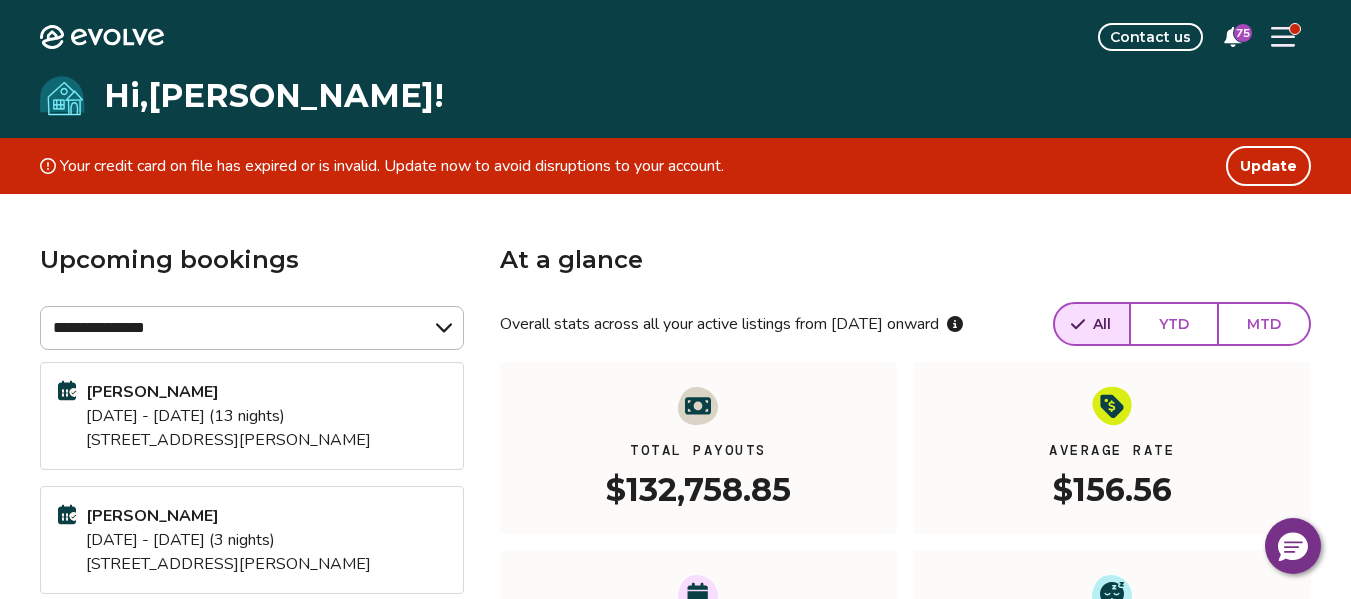click 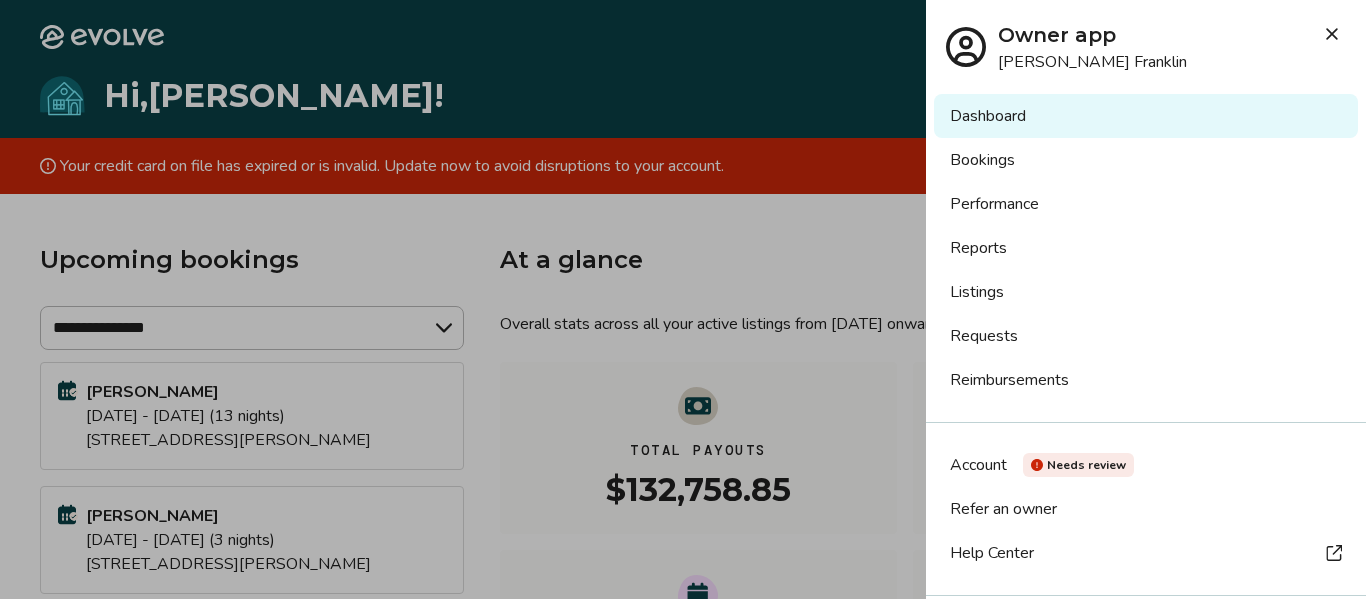 click on "Bookings" at bounding box center [1146, 160] 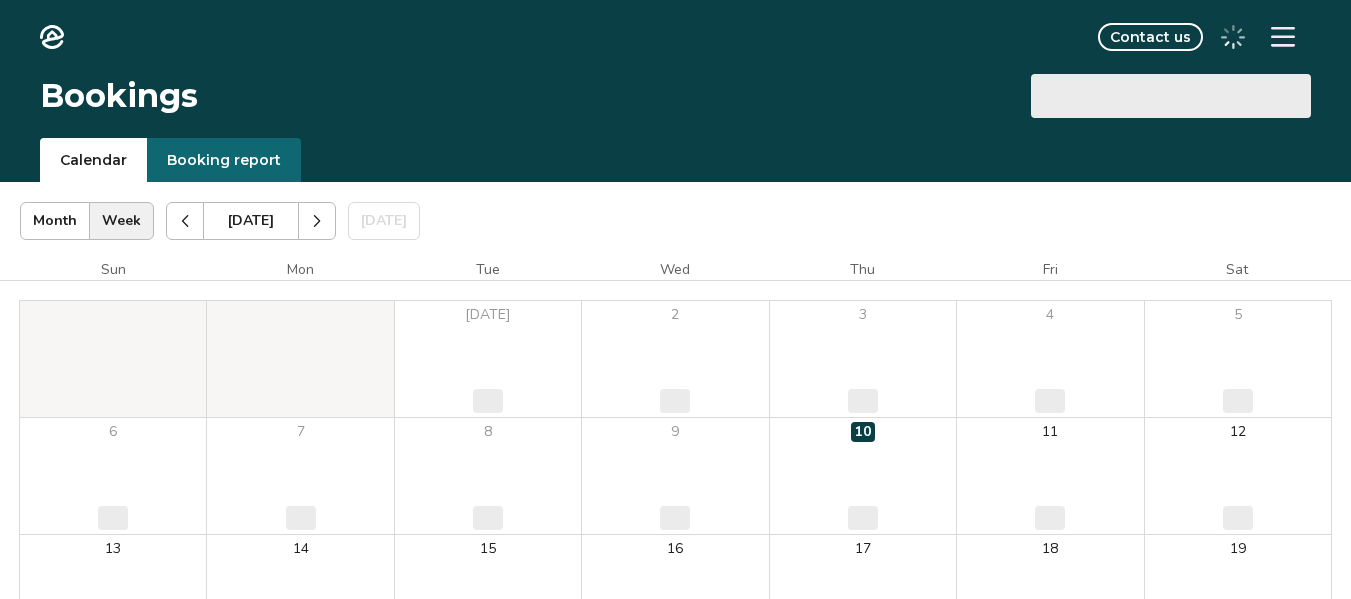 scroll, scrollTop: 0, scrollLeft: 0, axis: both 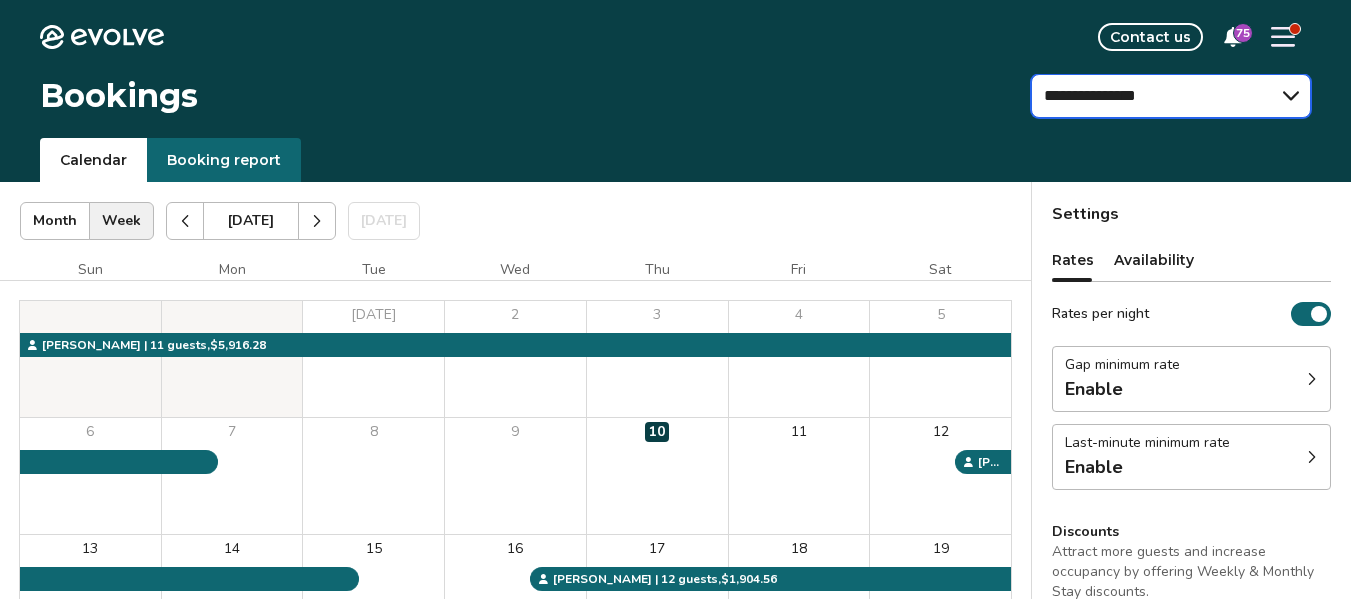 click on "**********" at bounding box center (1171, 96) 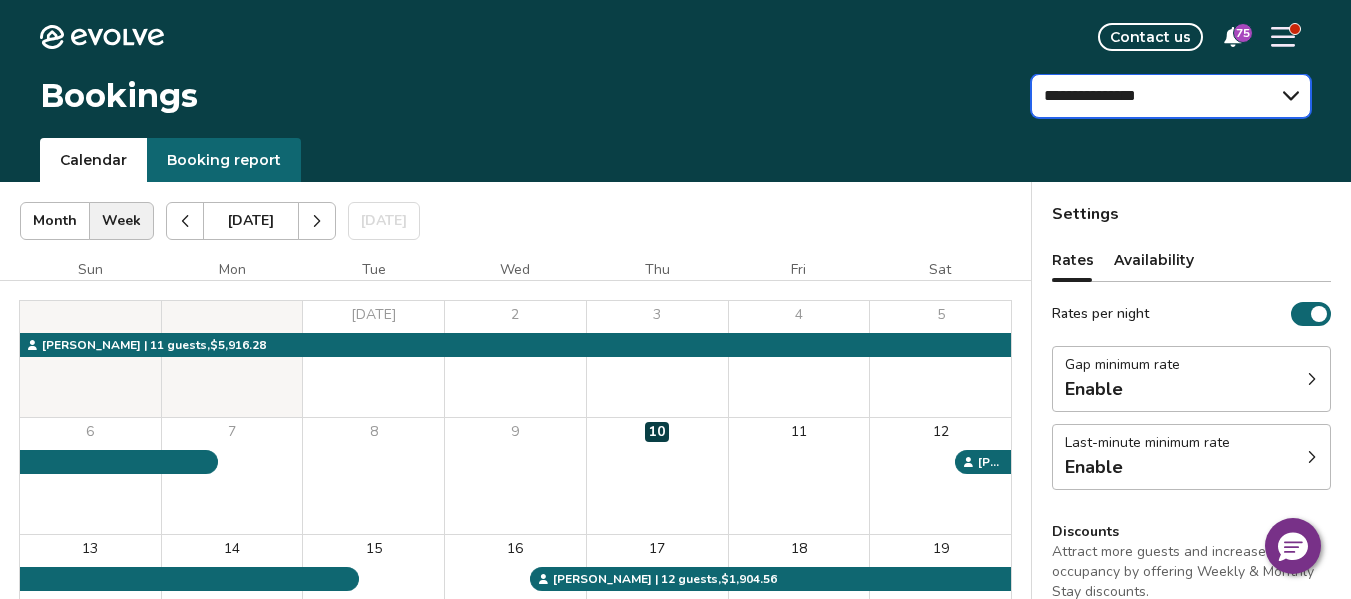 select on "**********" 